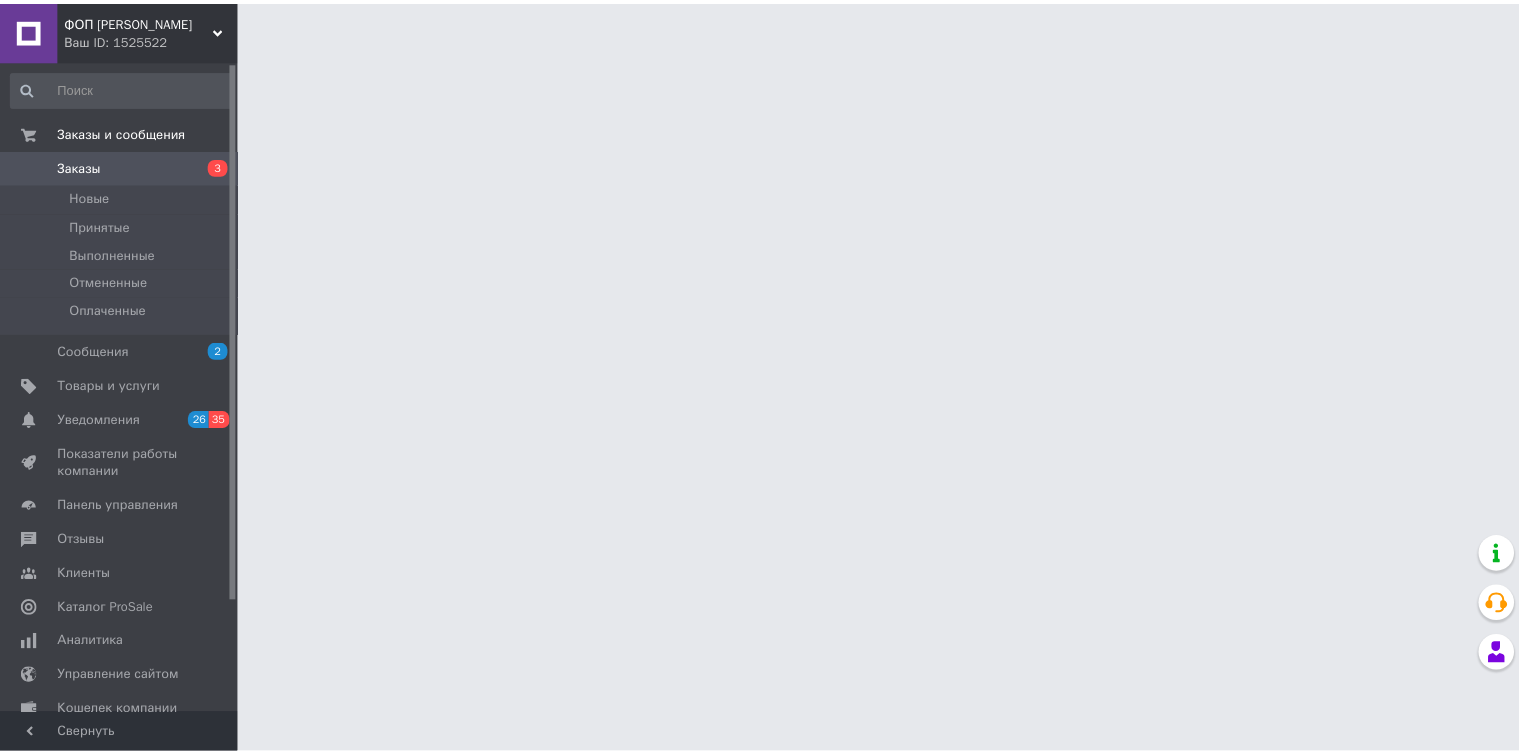 scroll, scrollTop: 0, scrollLeft: 0, axis: both 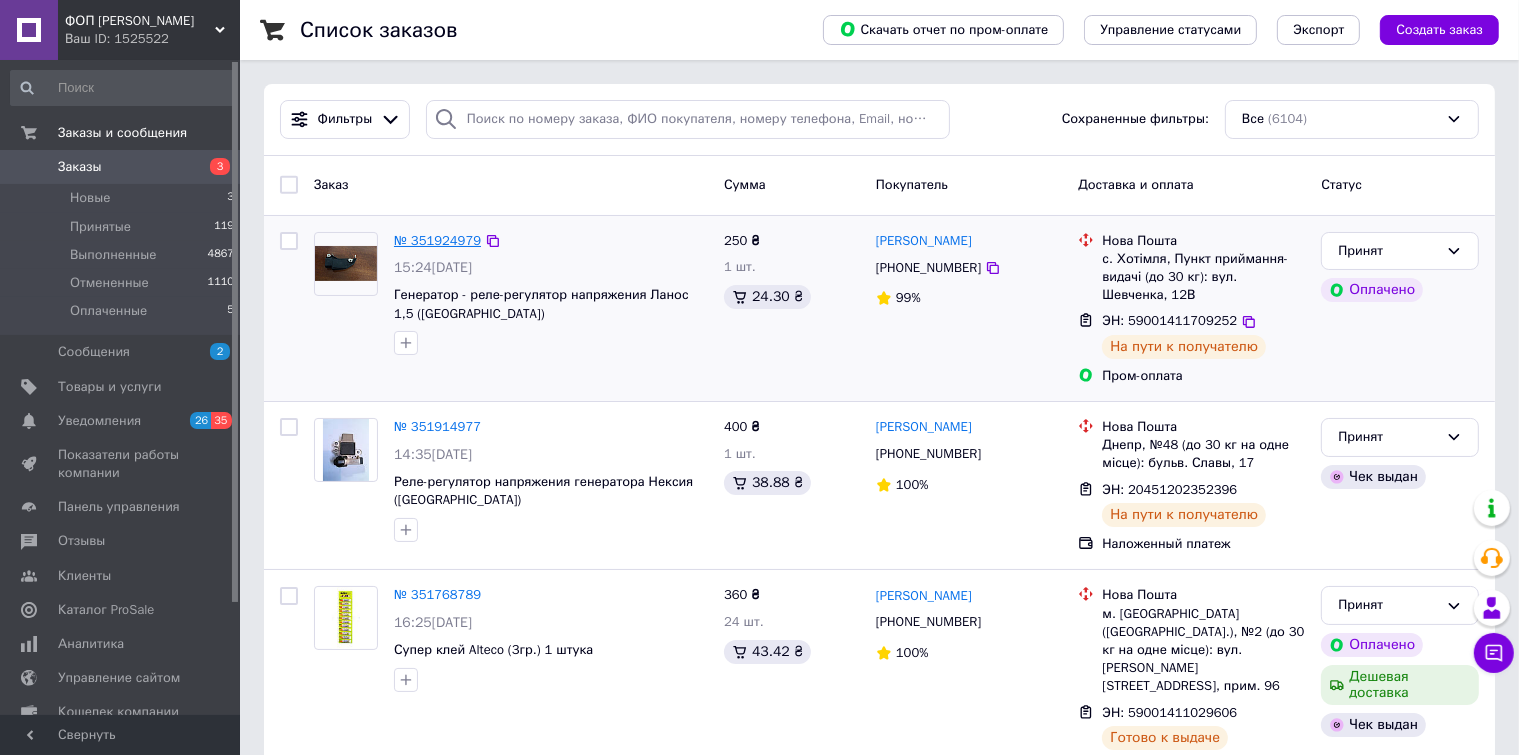 click on "№ 351924979" at bounding box center (437, 240) 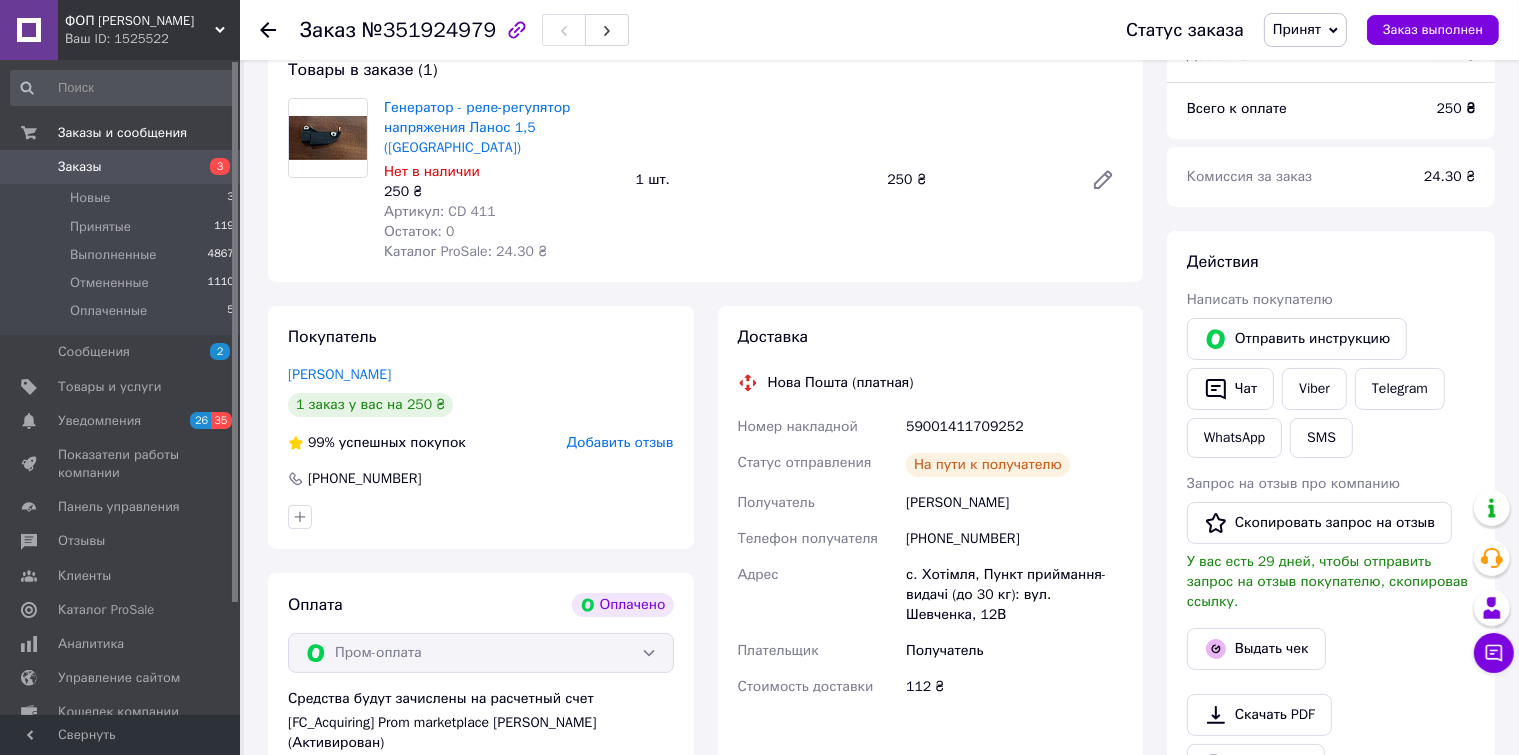 scroll, scrollTop: 200, scrollLeft: 0, axis: vertical 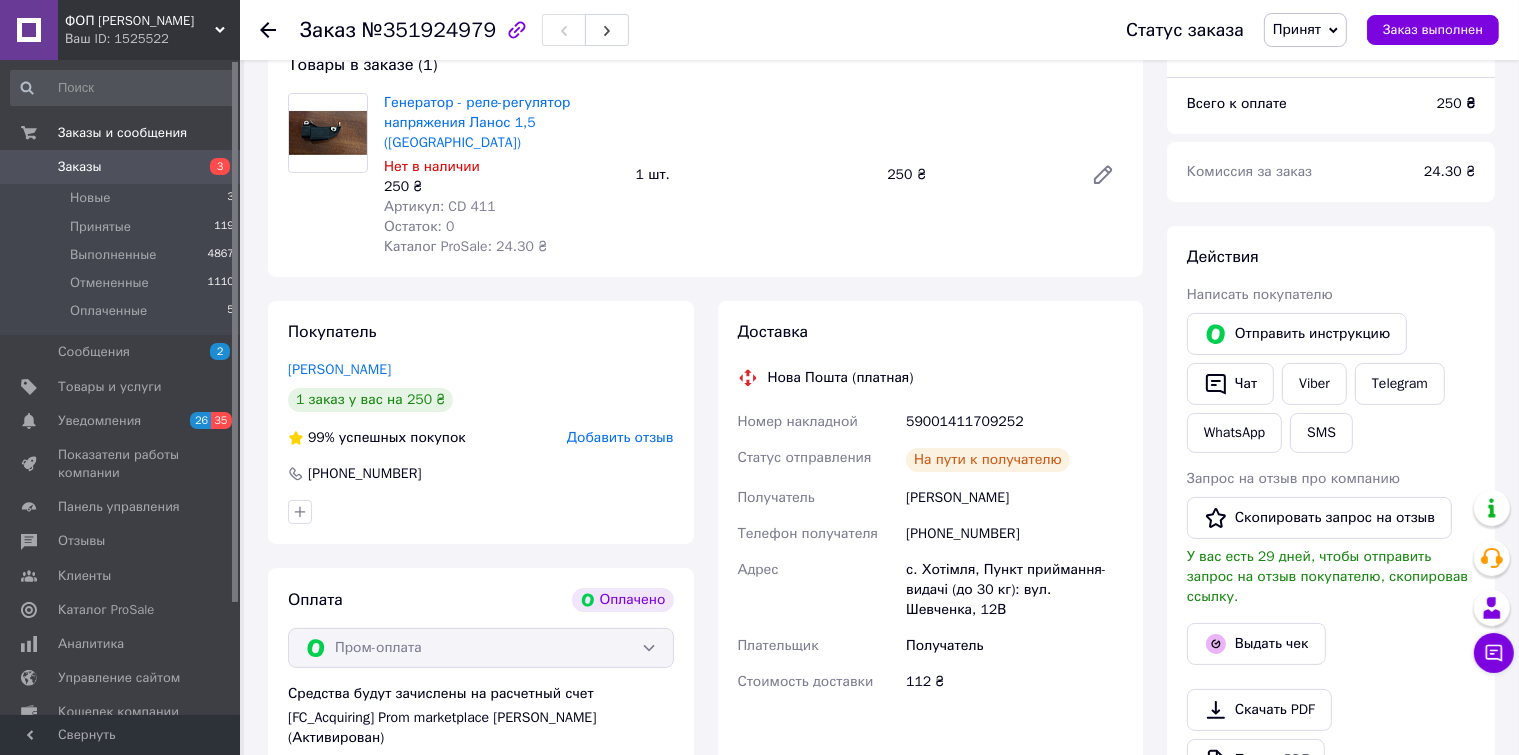 click on "Нет в наличии" at bounding box center [432, 166] 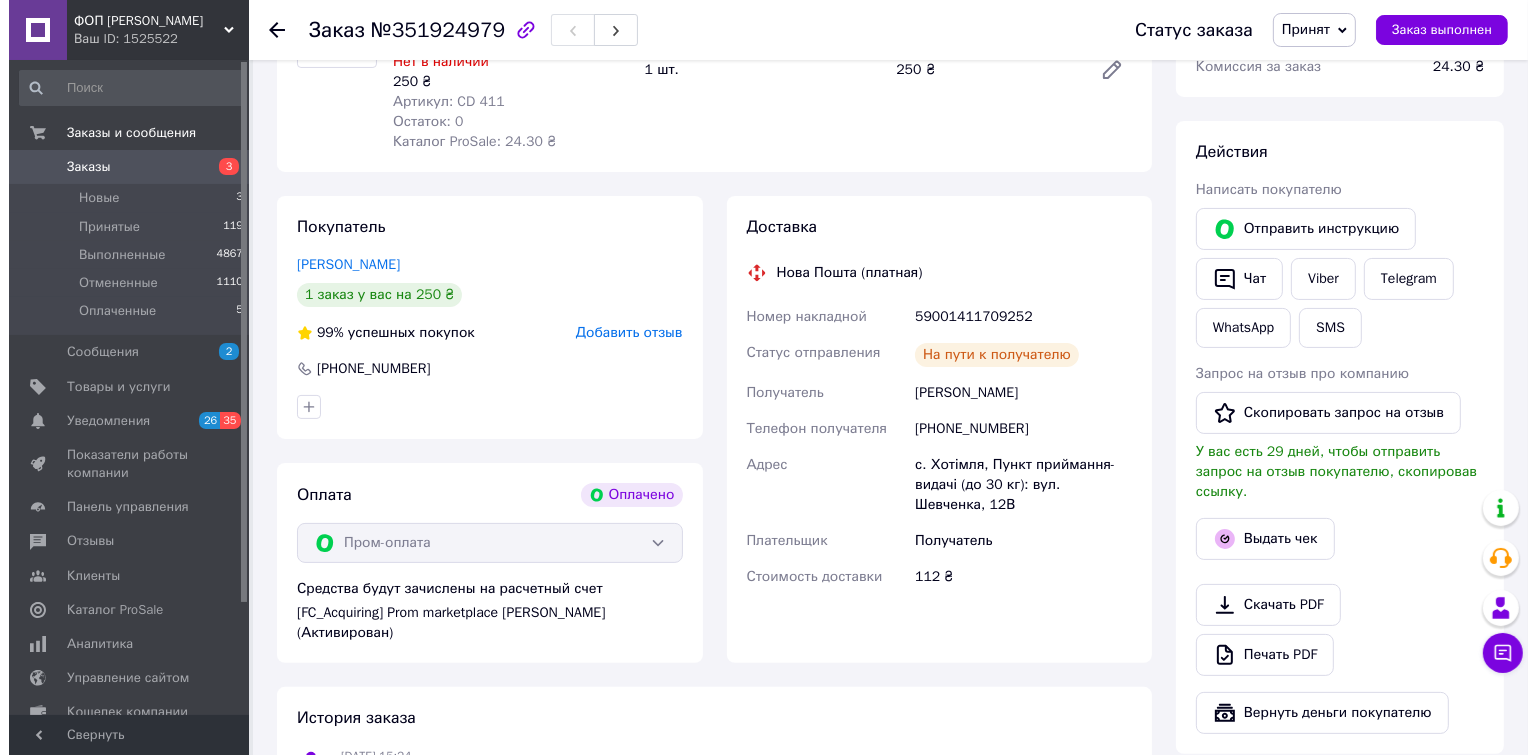 scroll, scrollTop: 400, scrollLeft: 0, axis: vertical 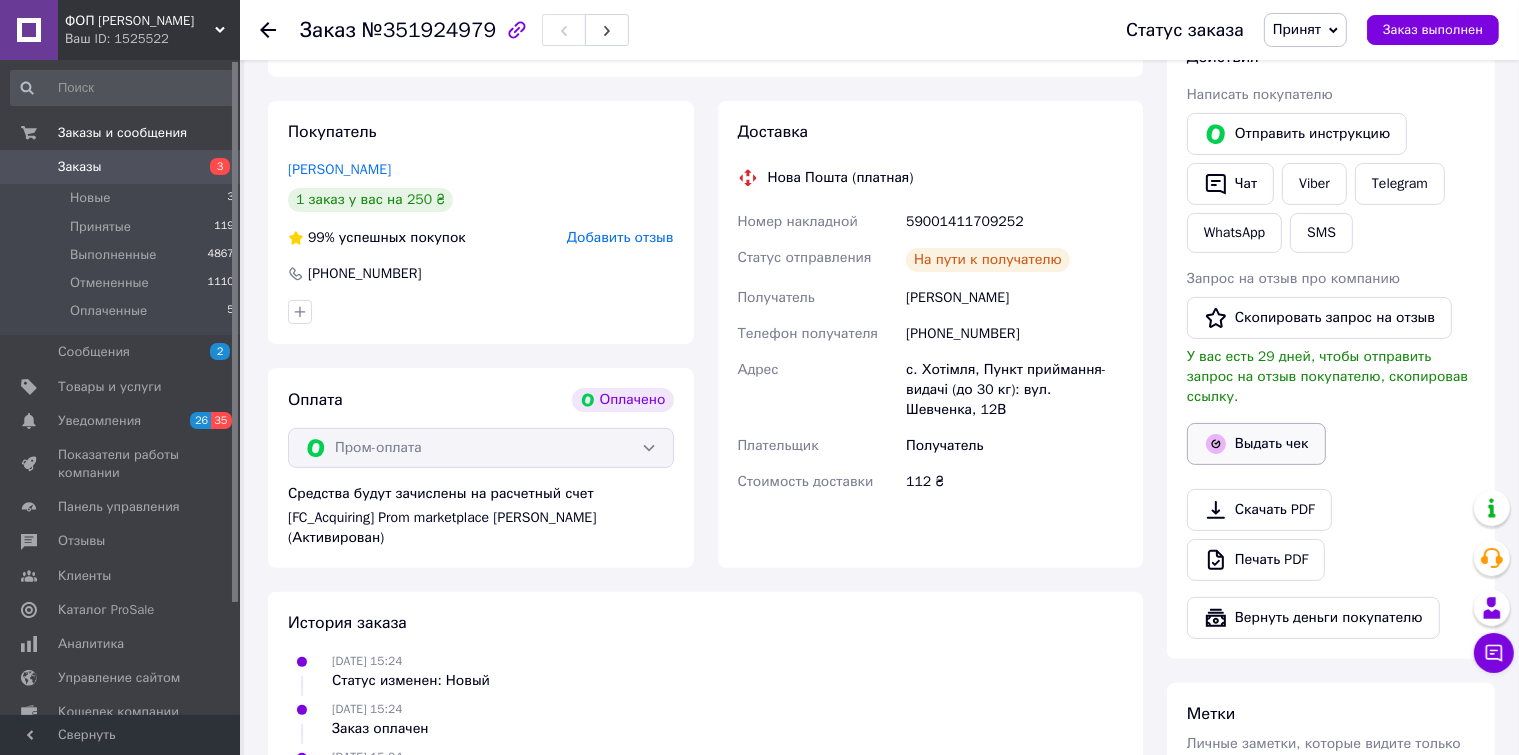 click on "Выдать чек" at bounding box center (1256, 444) 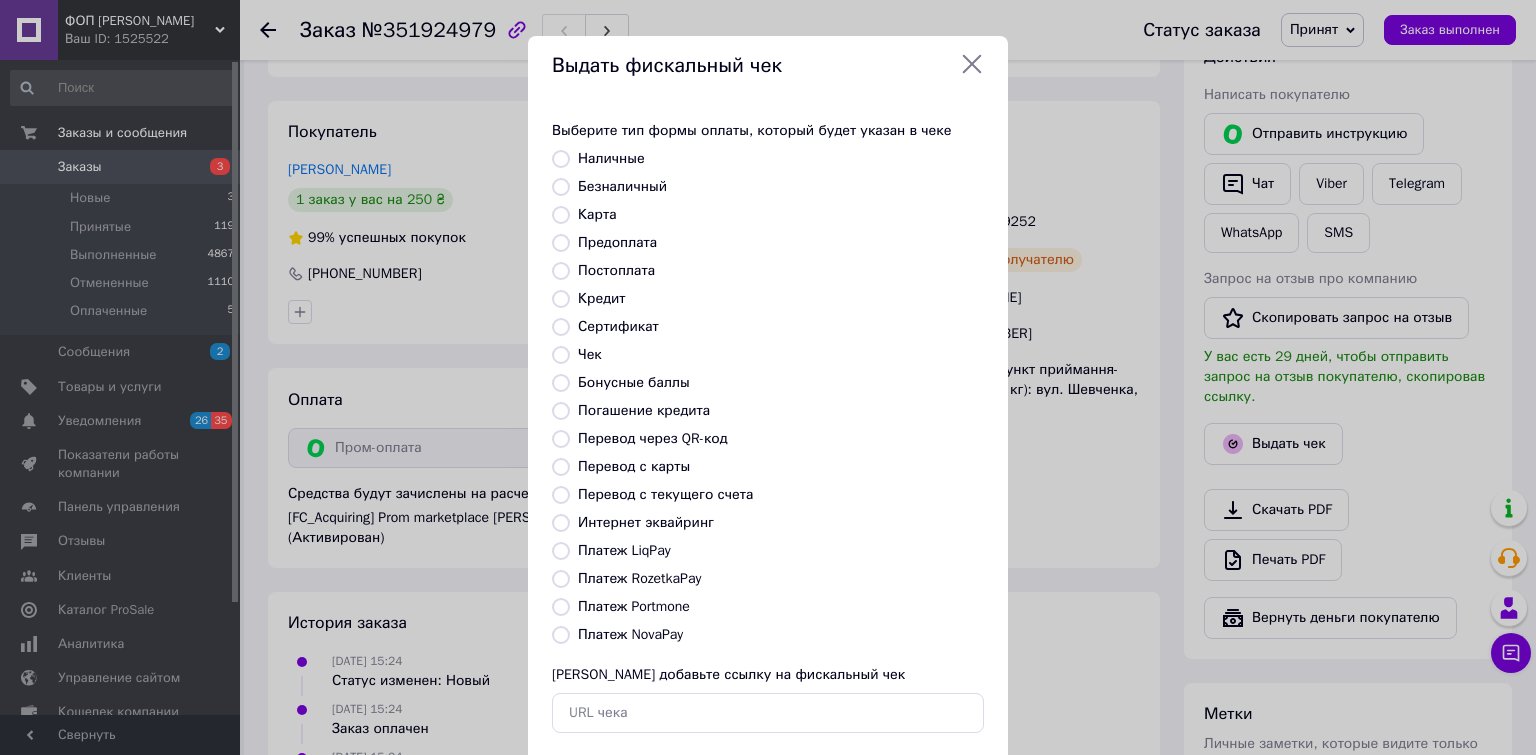 click on "Платеж RozetkaPay" at bounding box center [639, 578] 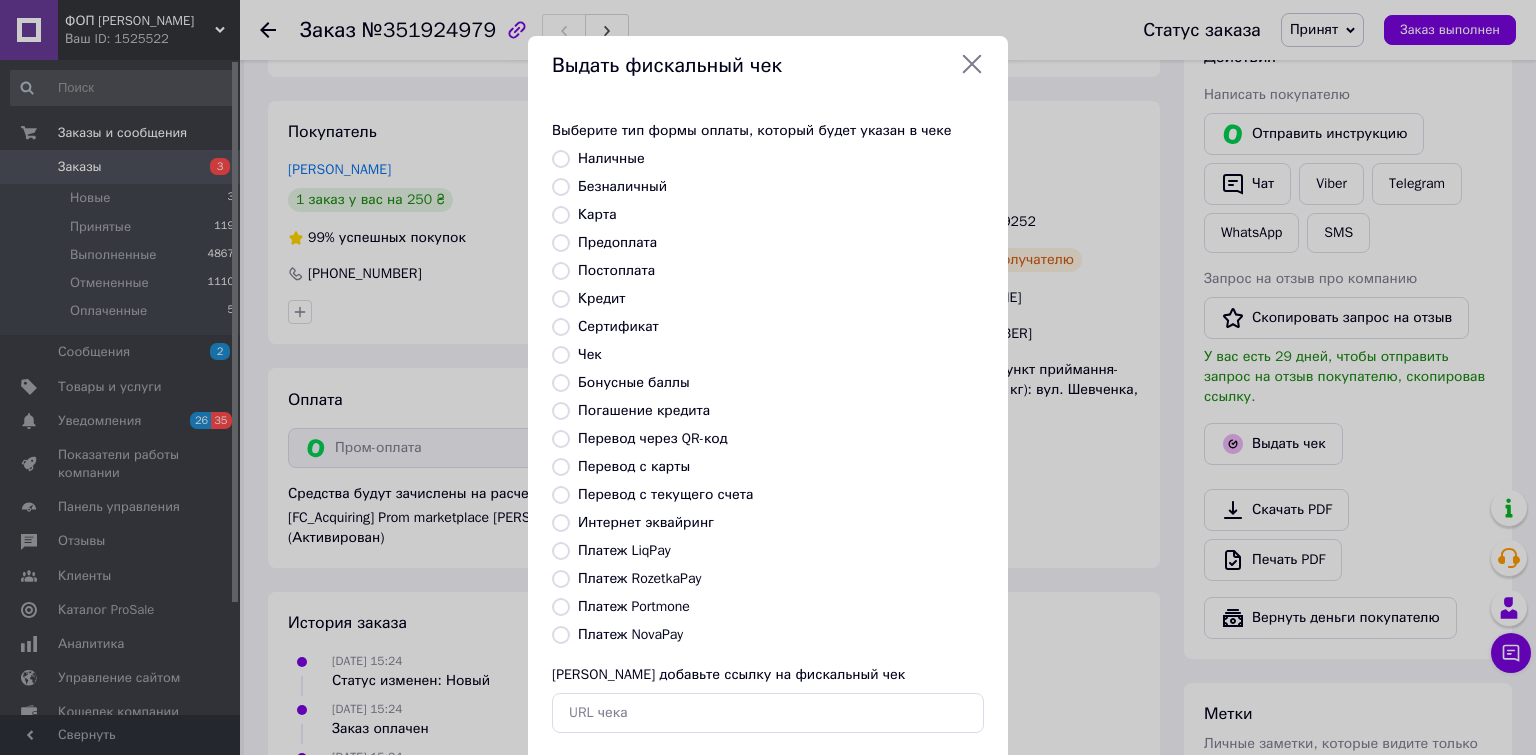 radio on "true" 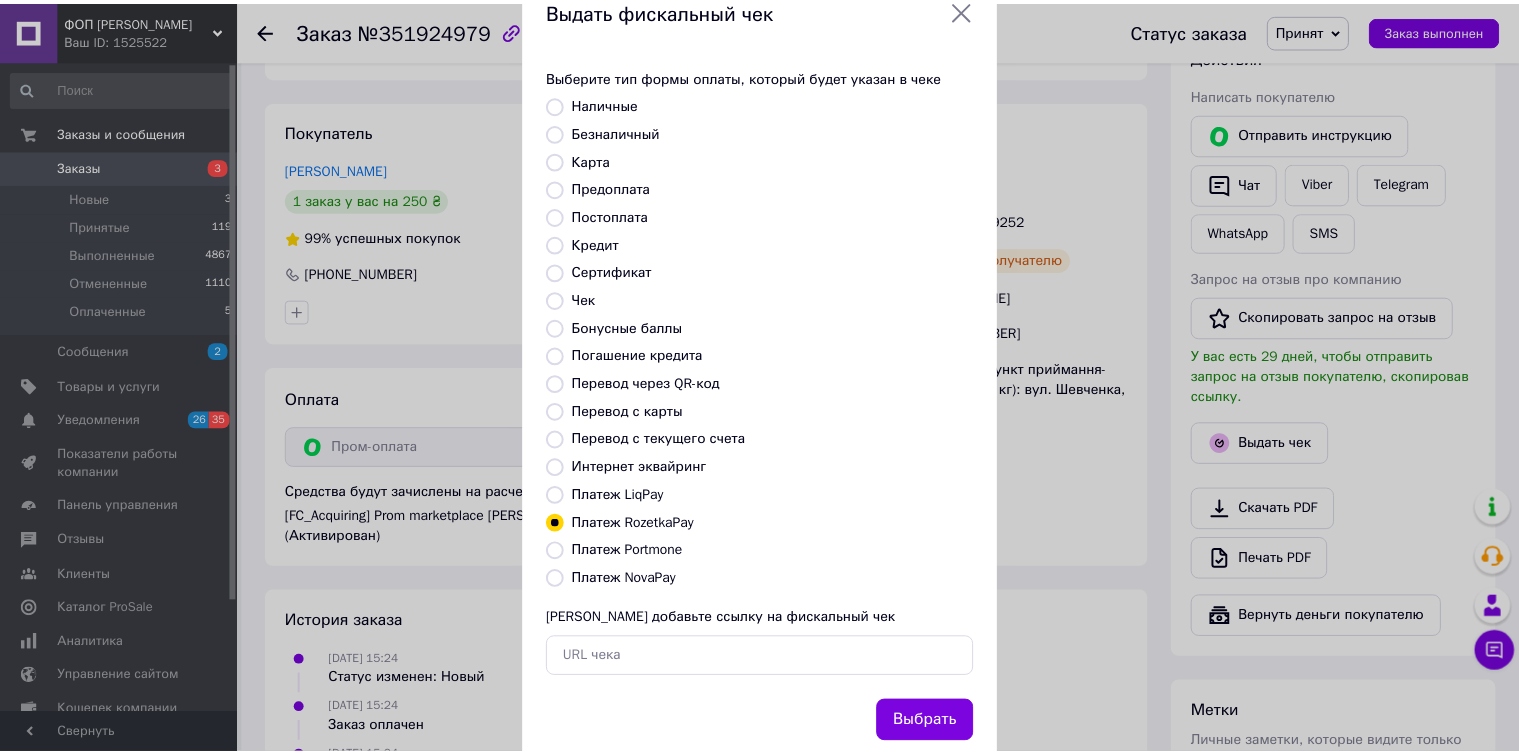 scroll, scrollTop: 103, scrollLeft: 0, axis: vertical 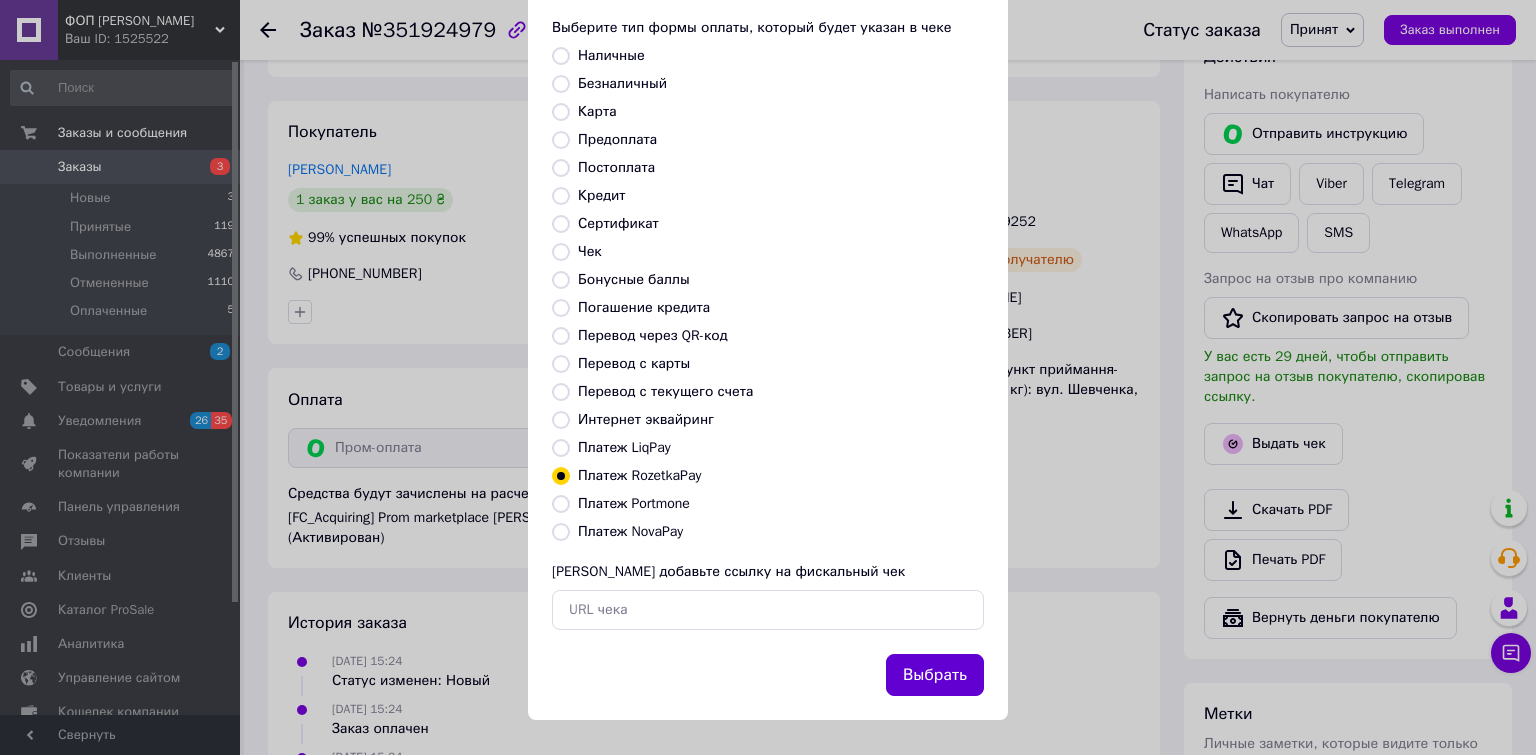 click on "Выбрать" at bounding box center (935, 675) 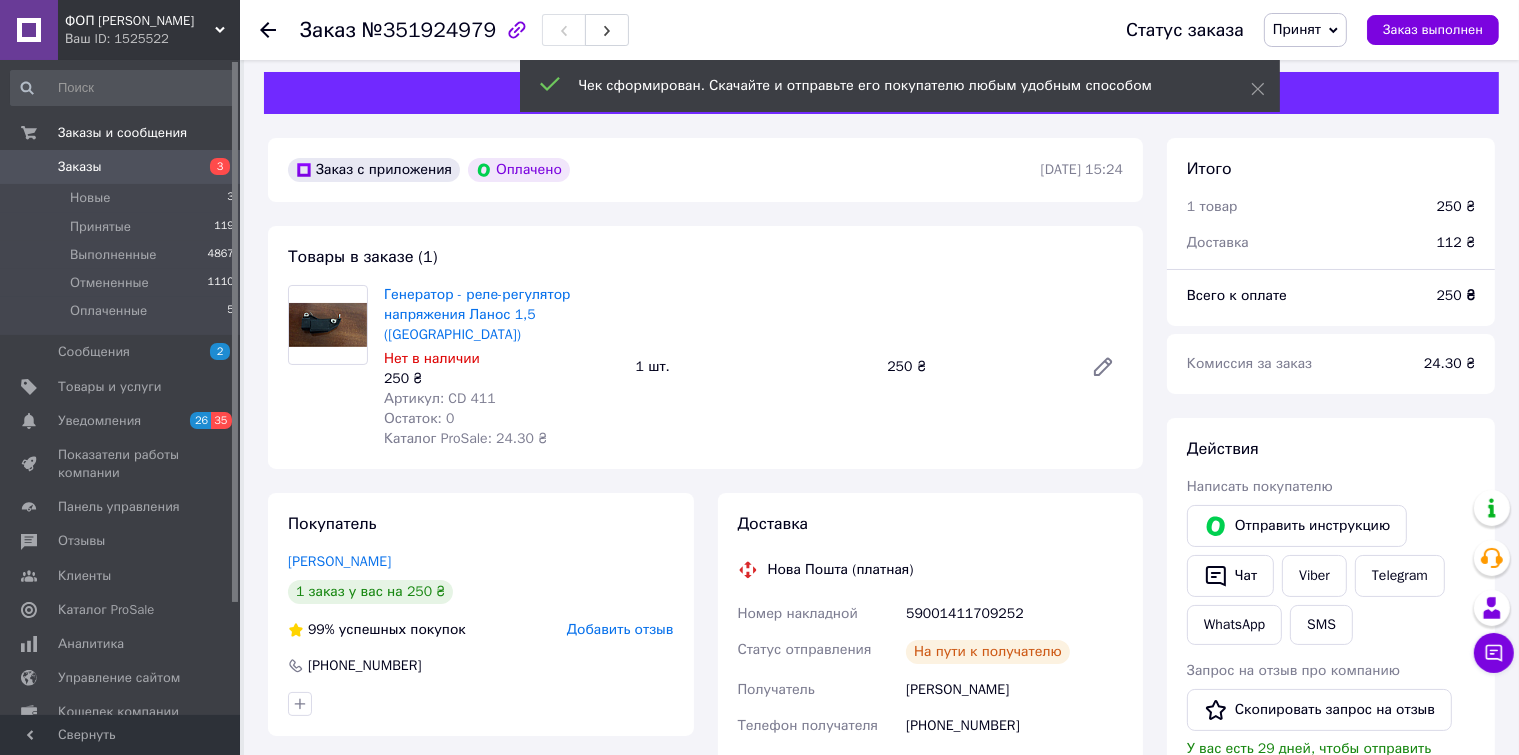 scroll, scrollTop: 0, scrollLeft: 0, axis: both 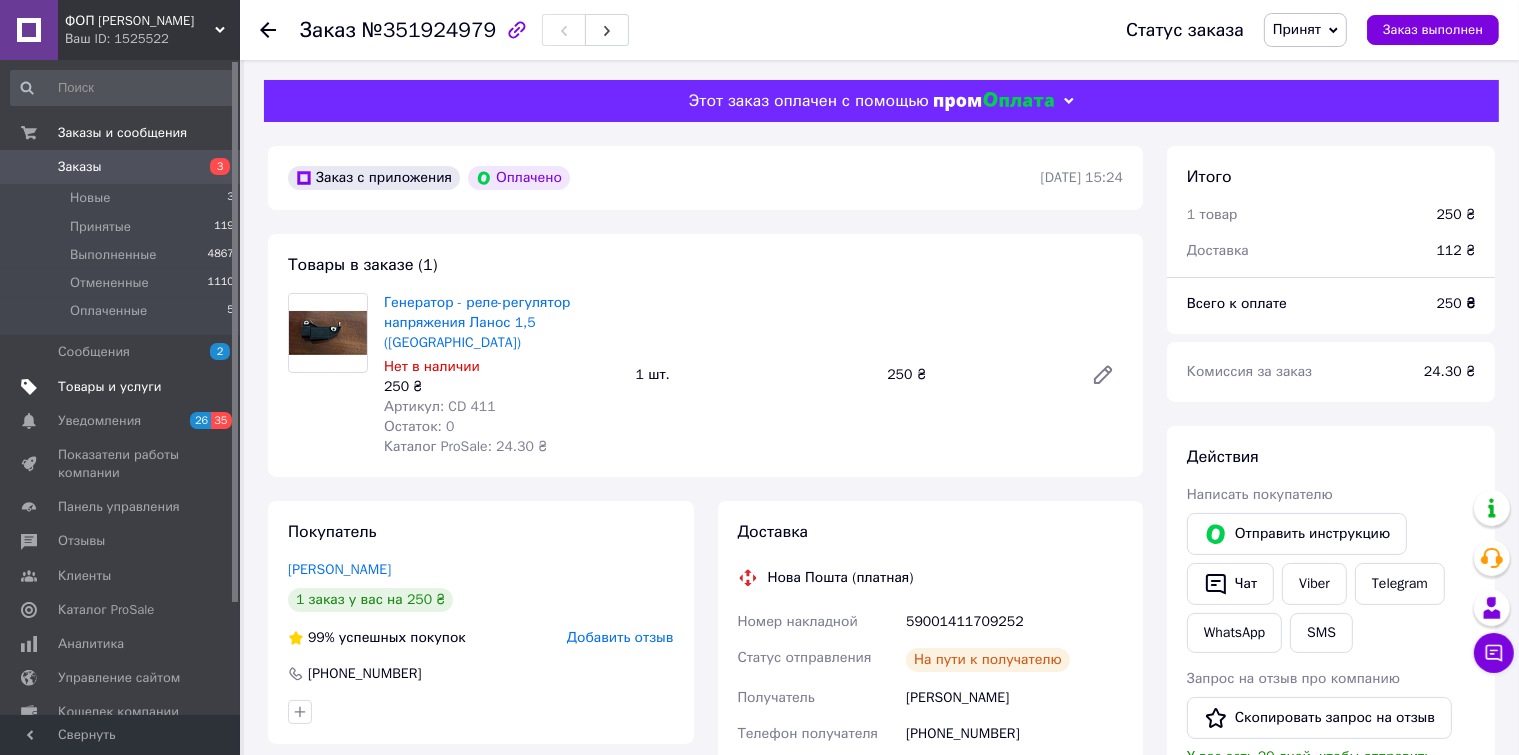 click on "Товары и услуги" at bounding box center (110, 387) 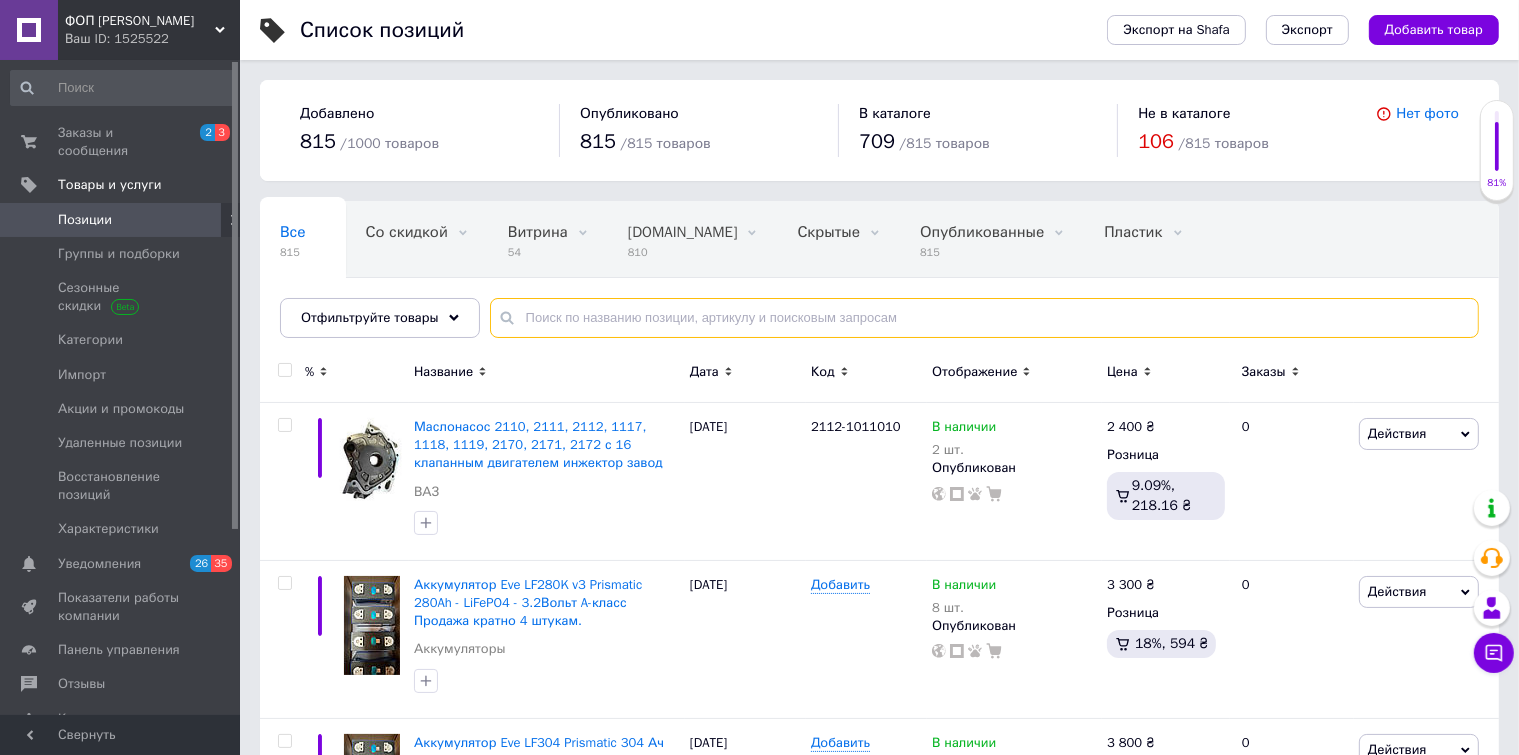 click at bounding box center (984, 318) 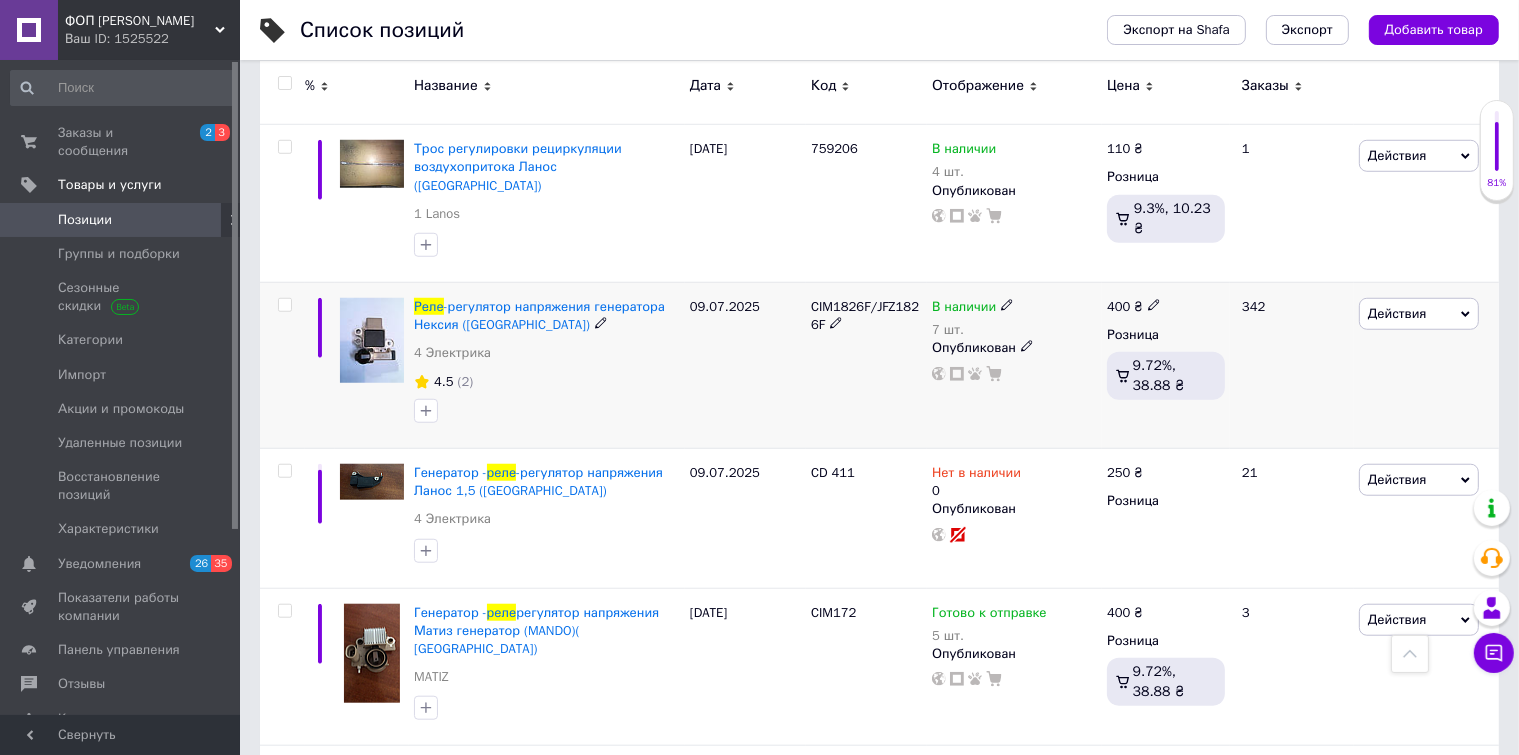 scroll, scrollTop: 1600, scrollLeft: 0, axis: vertical 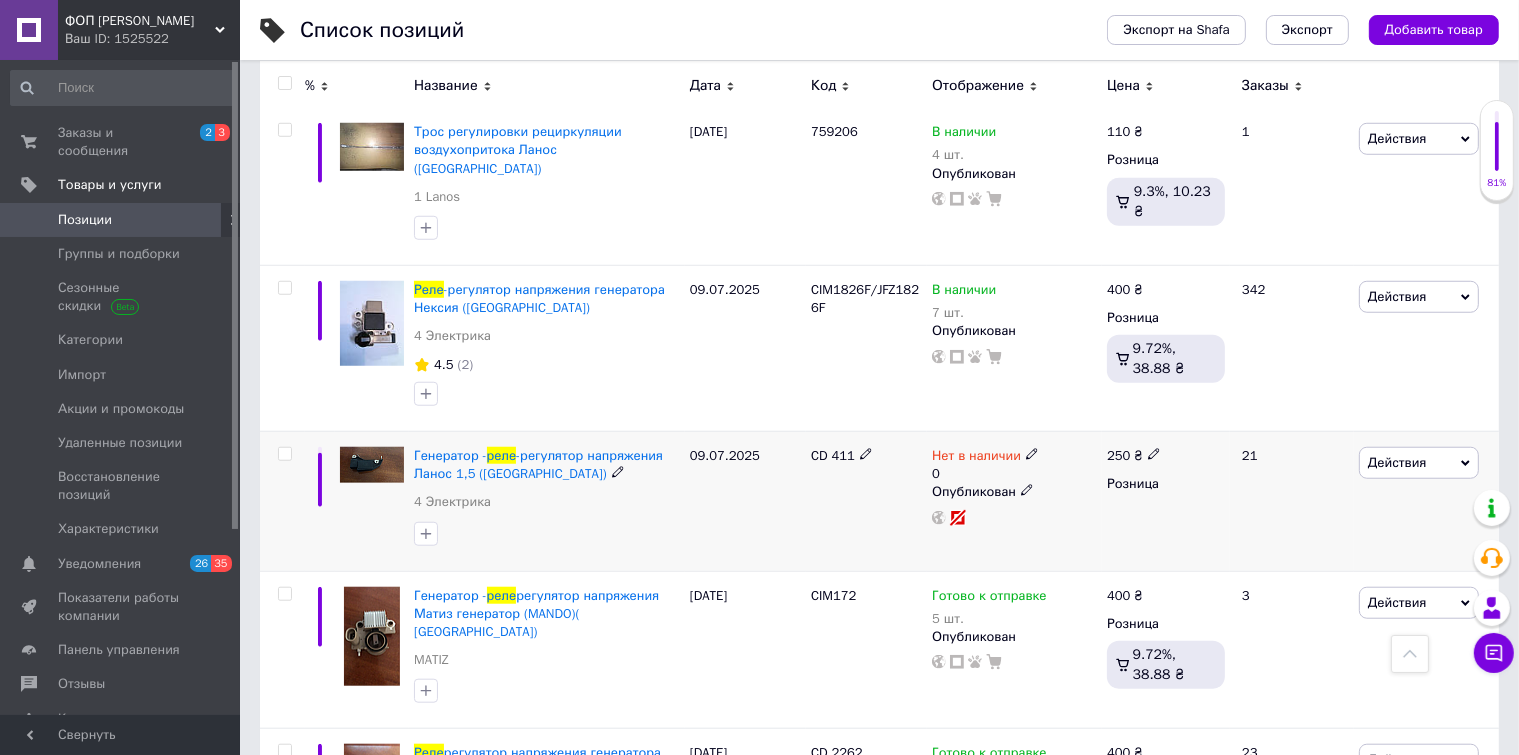 type on "реле" 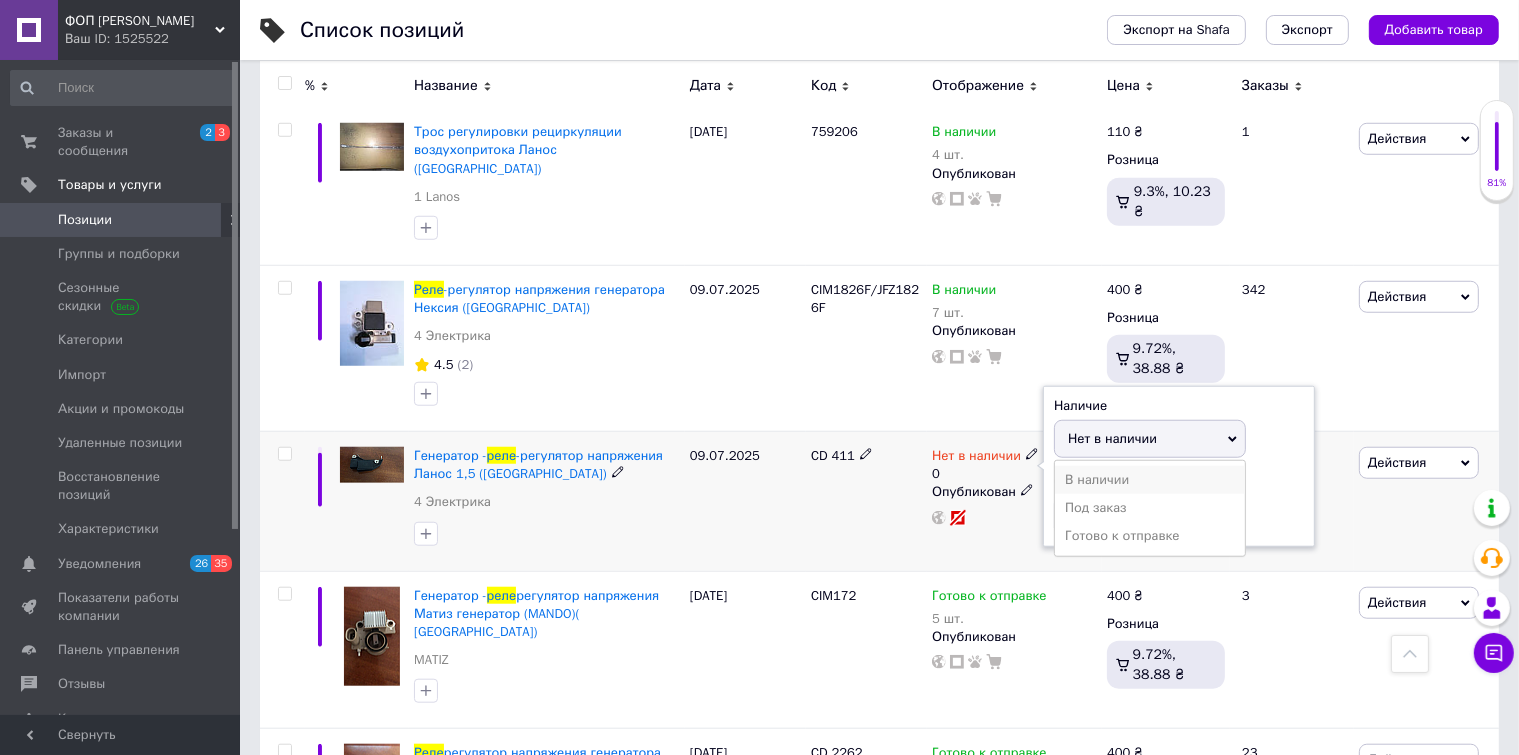 click on "В наличии" at bounding box center (1150, 480) 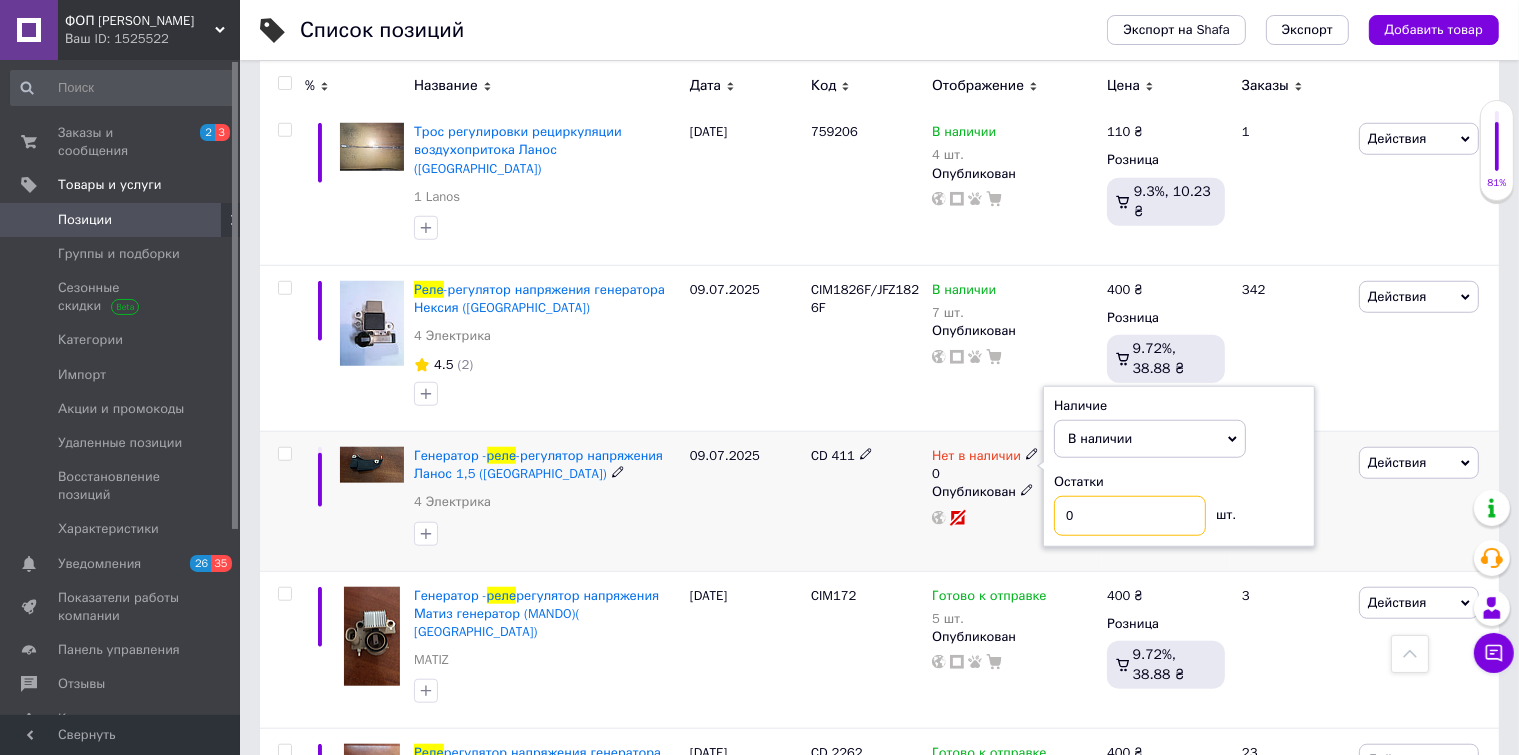 drag, startPoint x: 1101, startPoint y: 474, endPoint x: 1008, endPoint y: 495, distance: 95.34149 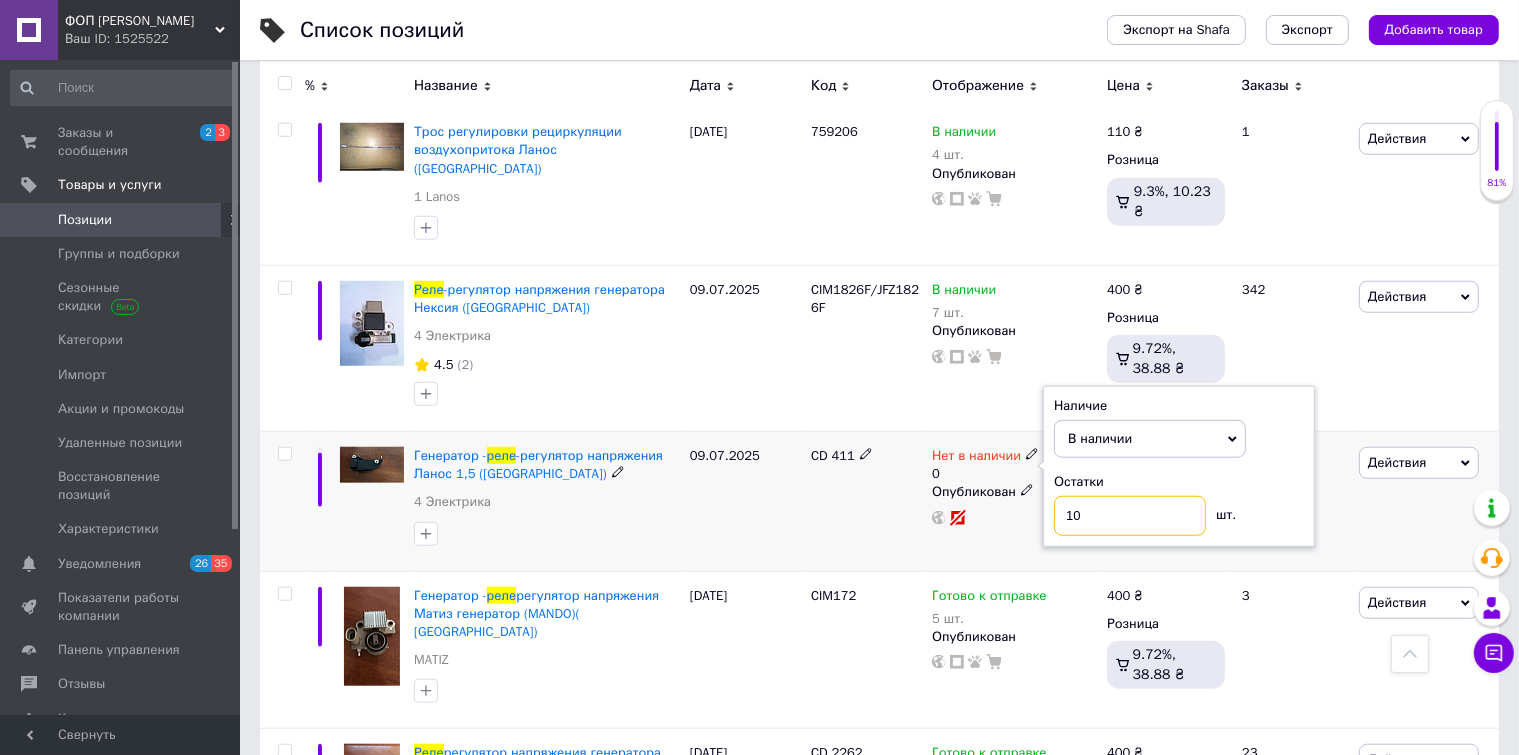 type on "10" 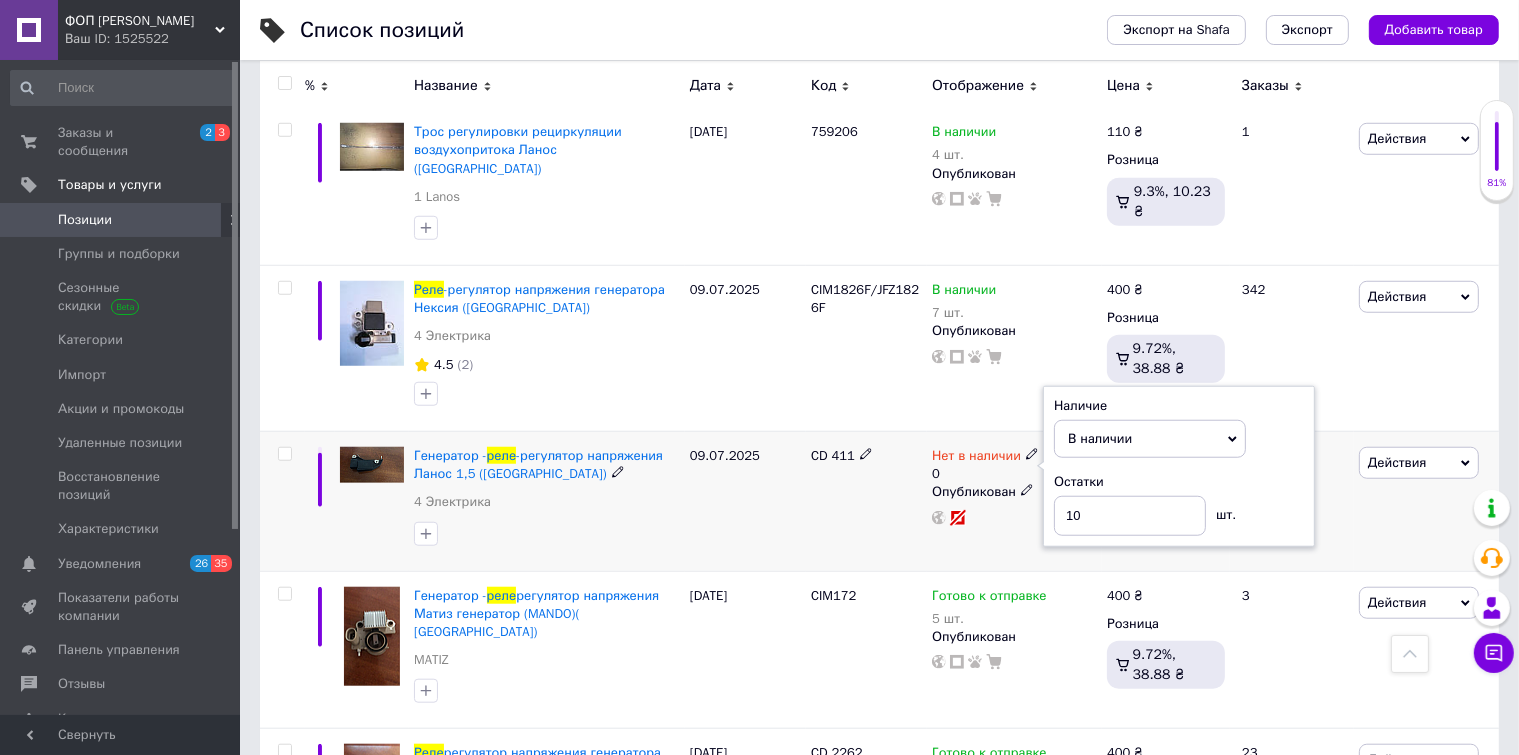click on "09.07.2025" at bounding box center [745, 502] 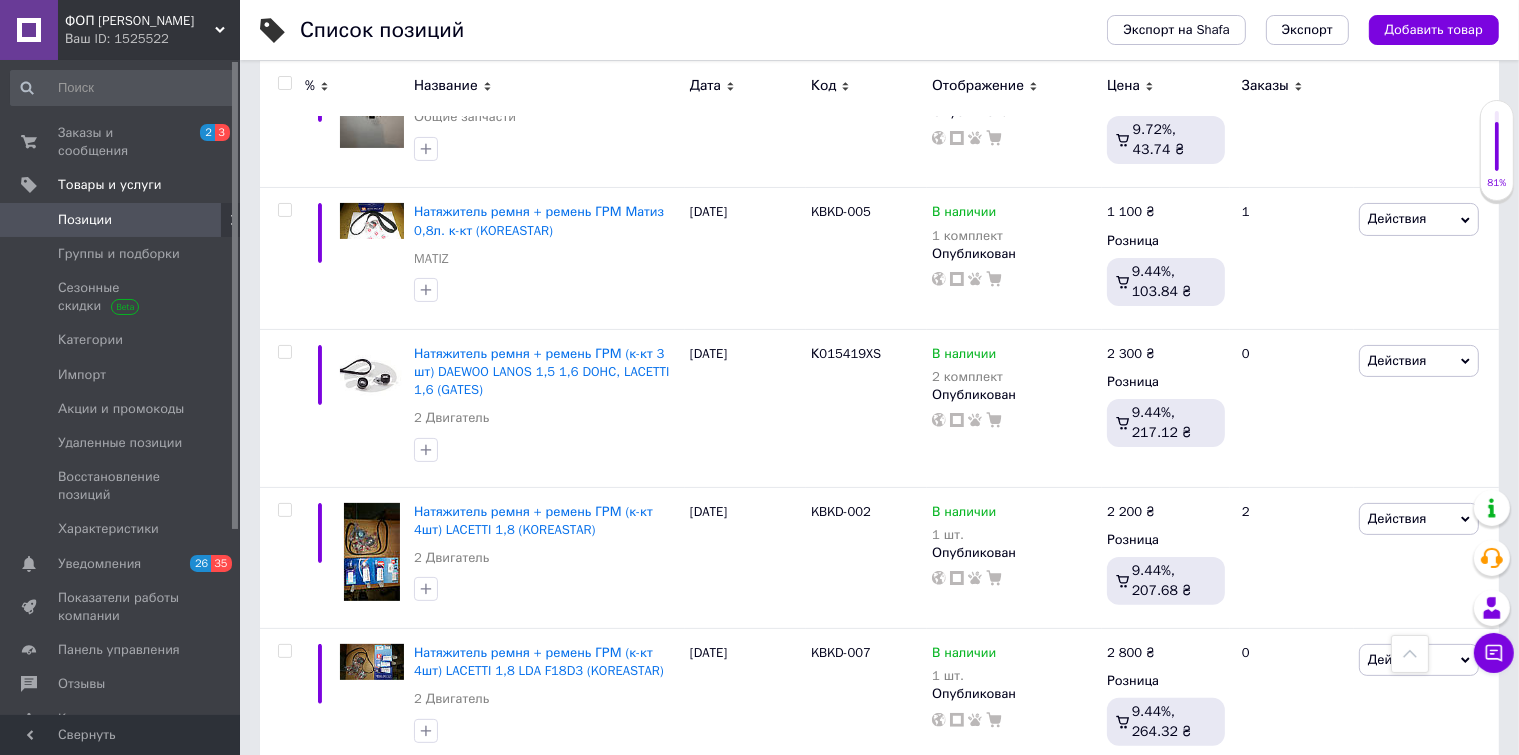 scroll, scrollTop: 0, scrollLeft: 0, axis: both 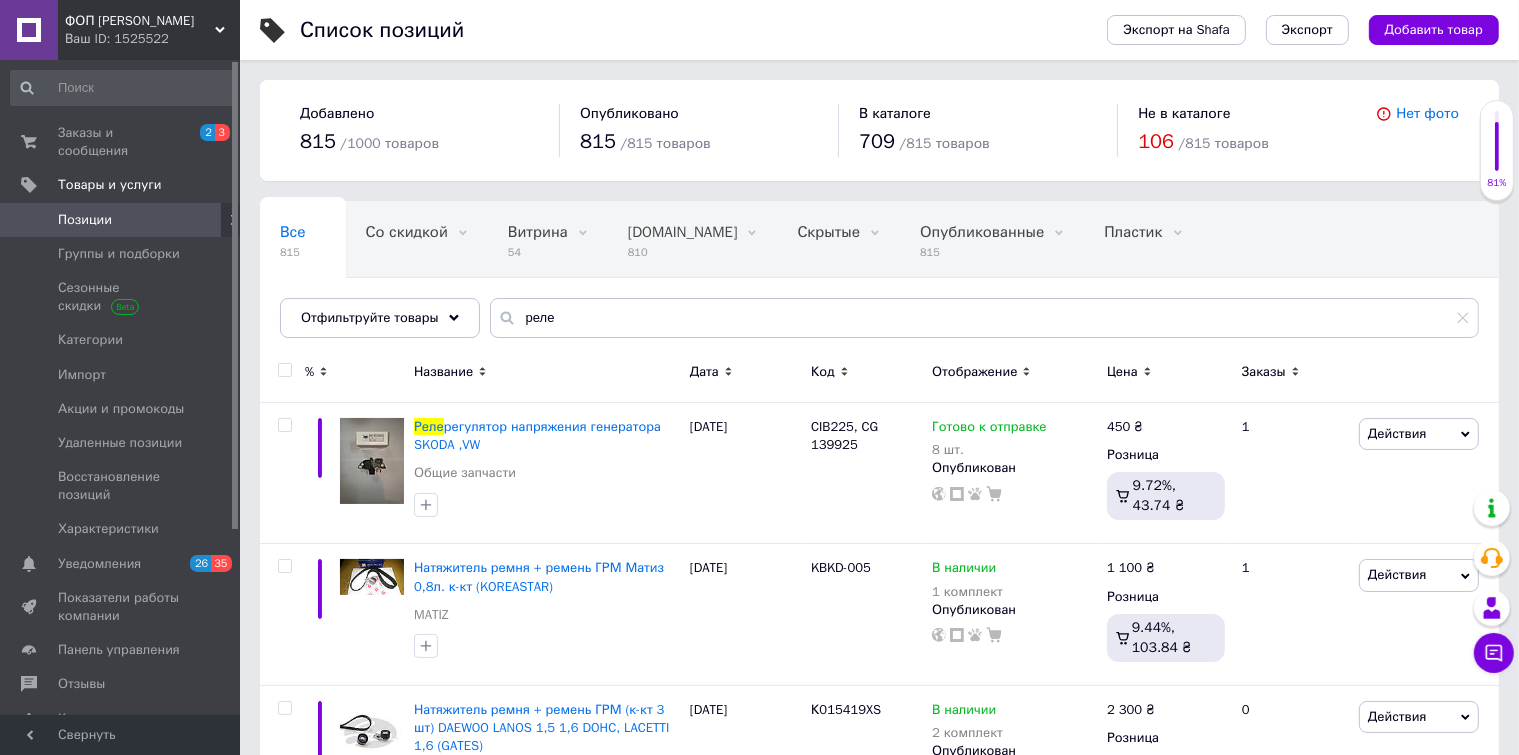 click on "/ 815   товаров" at bounding box center (1223, 143) 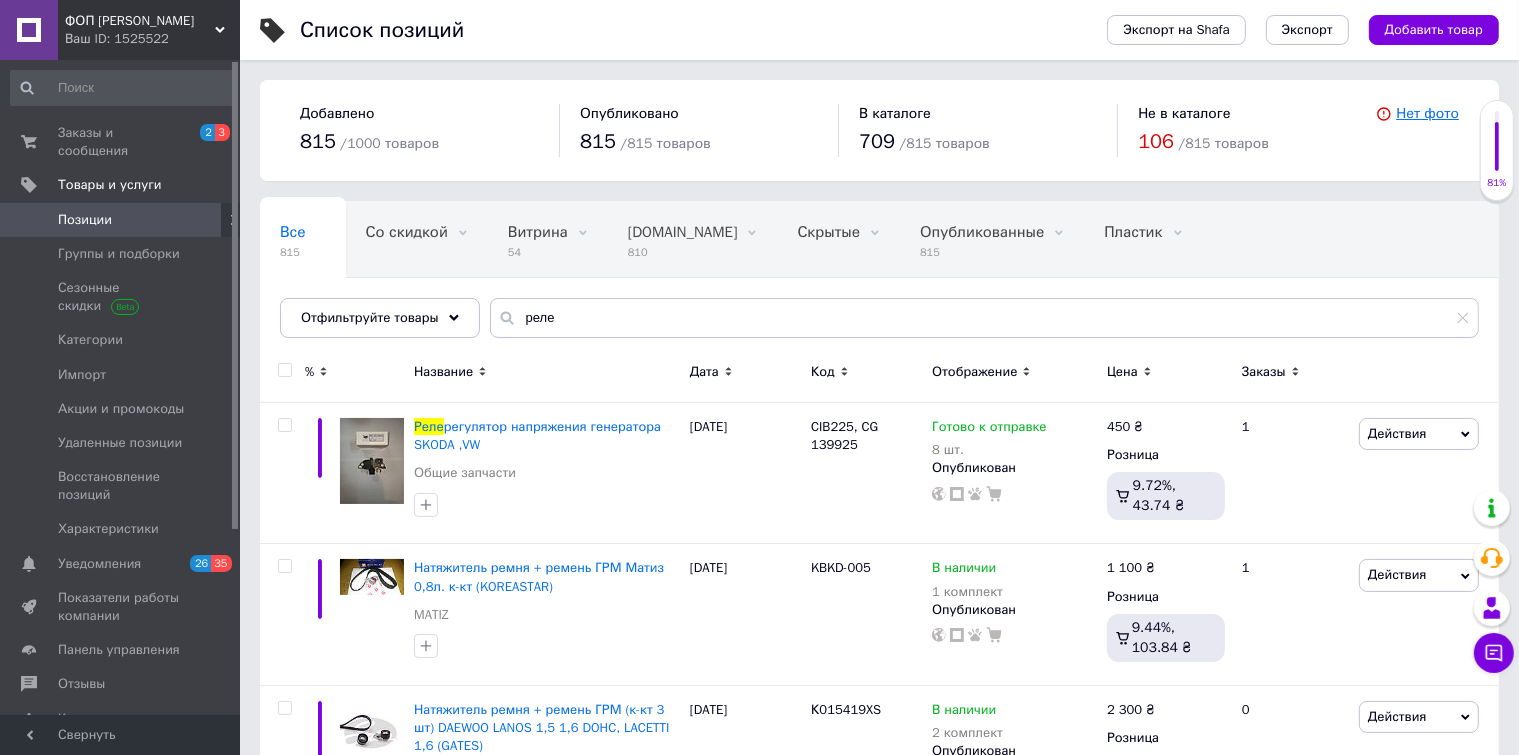 click on "Нет фото" at bounding box center (1427, 113) 